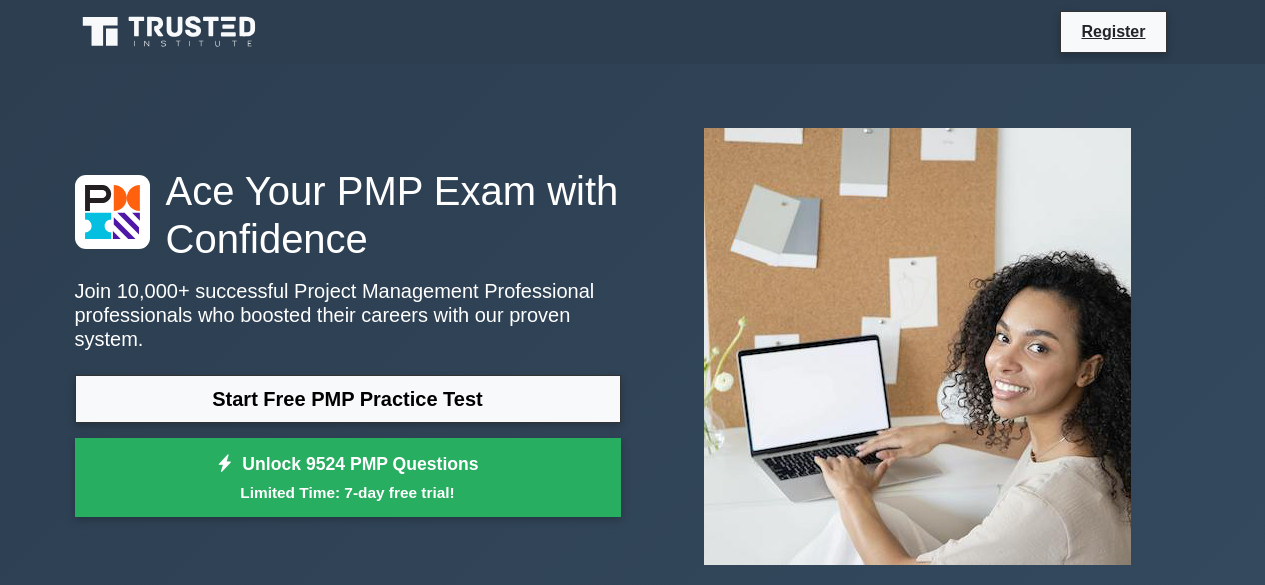 scroll, scrollTop: 0, scrollLeft: 0, axis: both 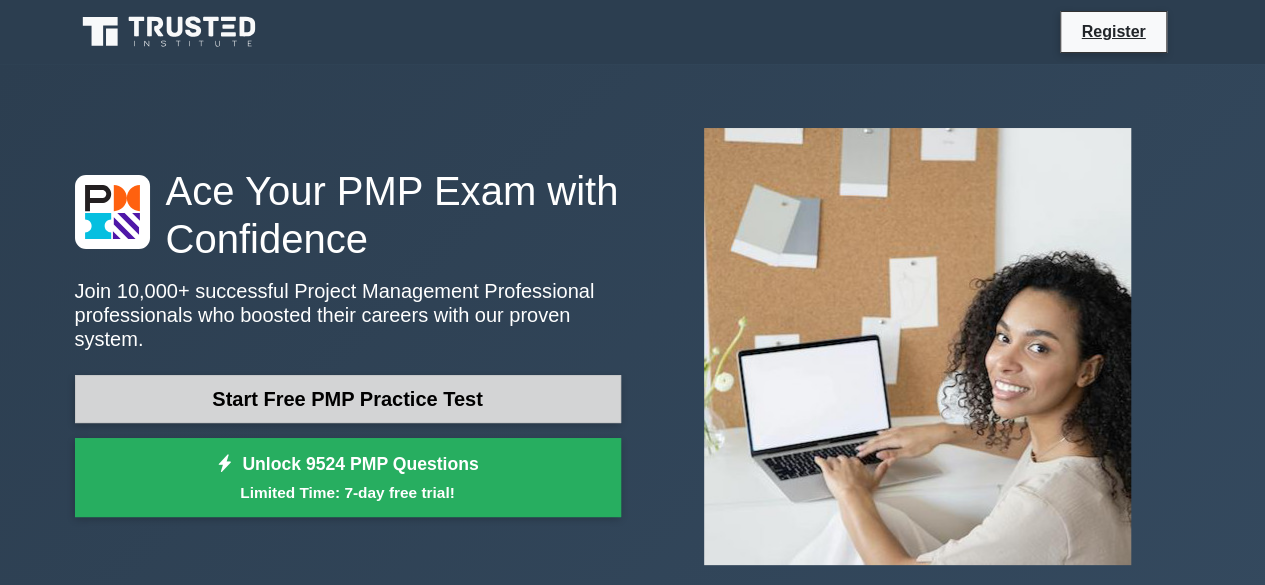 click on "Start Free PMP Practice Test" at bounding box center (348, 399) 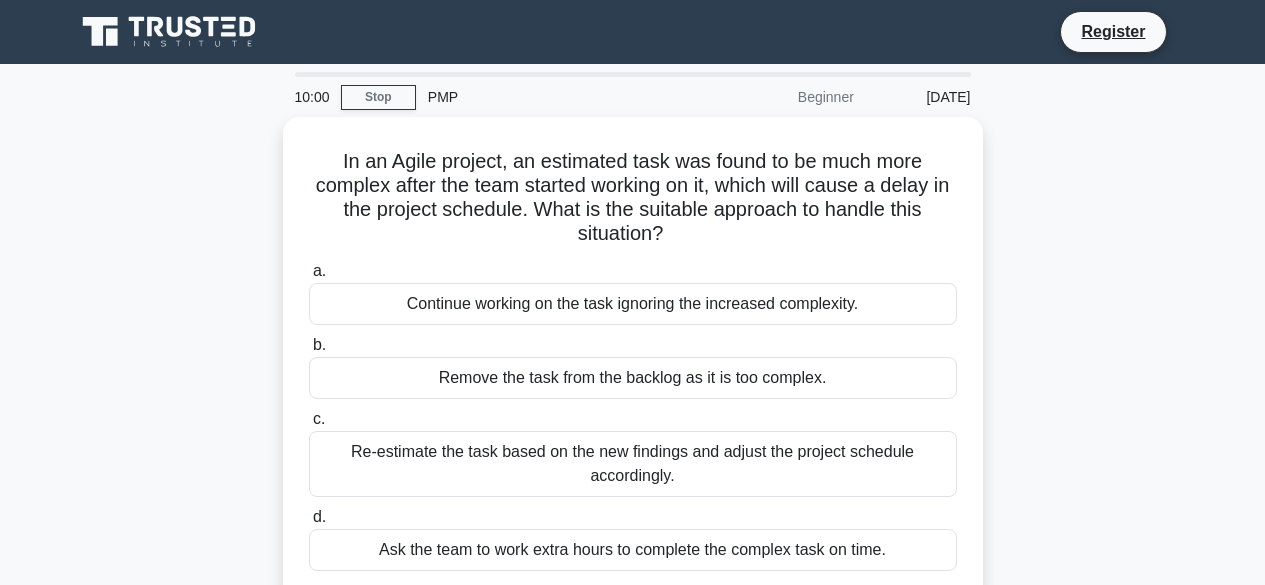 scroll, scrollTop: 0, scrollLeft: 0, axis: both 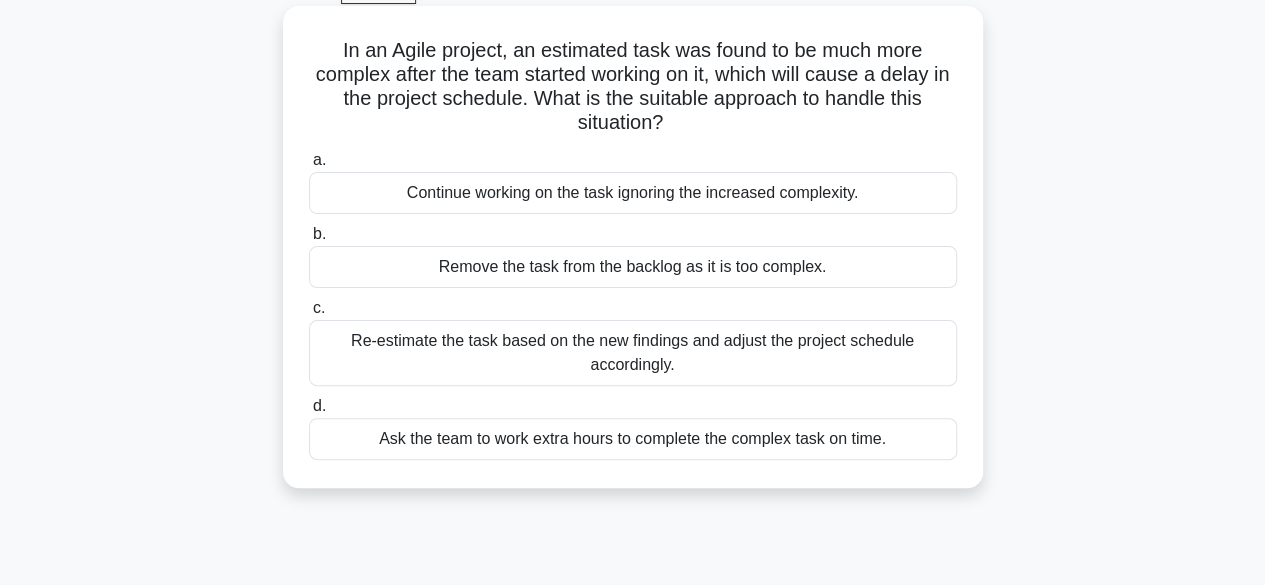 click on "Re-estimate the task based on the new findings and adjust the project schedule accordingly." at bounding box center (633, 353) 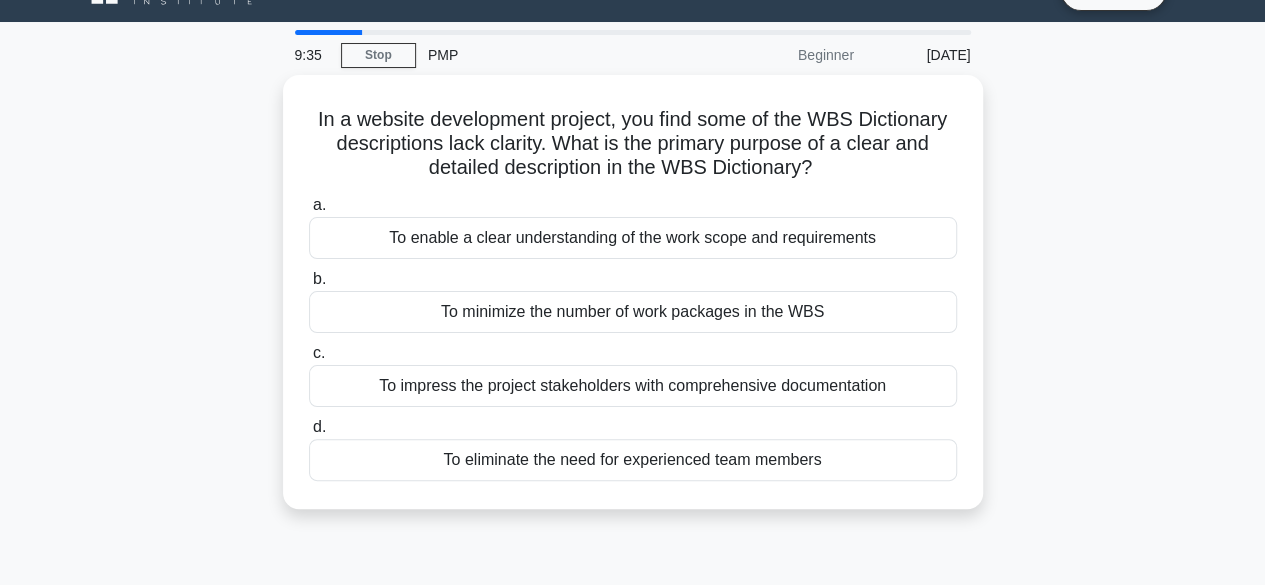 scroll, scrollTop: 0, scrollLeft: 0, axis: both 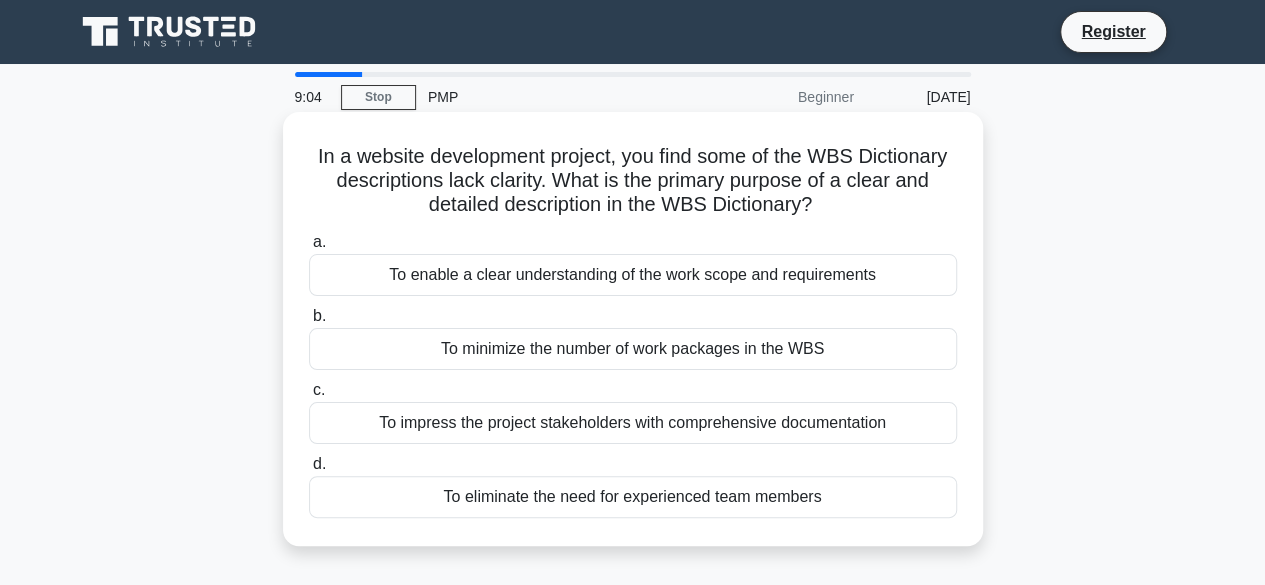 click on "To enable a clear understanding of the work scope and requirements" at bounding box center (633, 275) 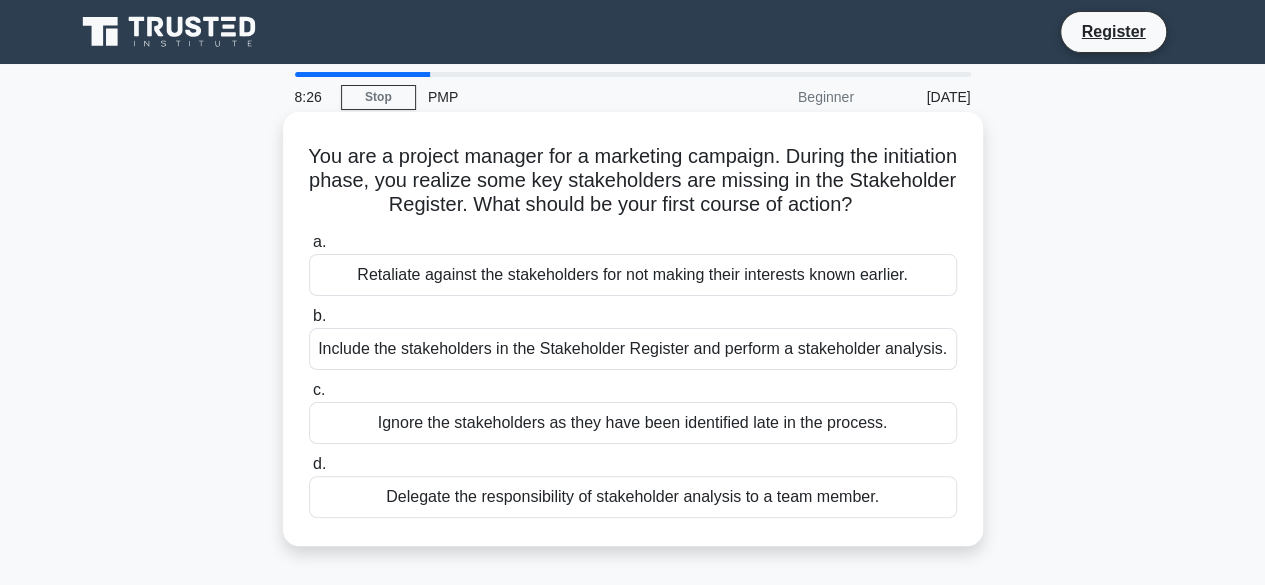 click on "Include the stakeholders in the Stakeholder Register and perform a stakeholder analysis." at bounding box center (633, 349) 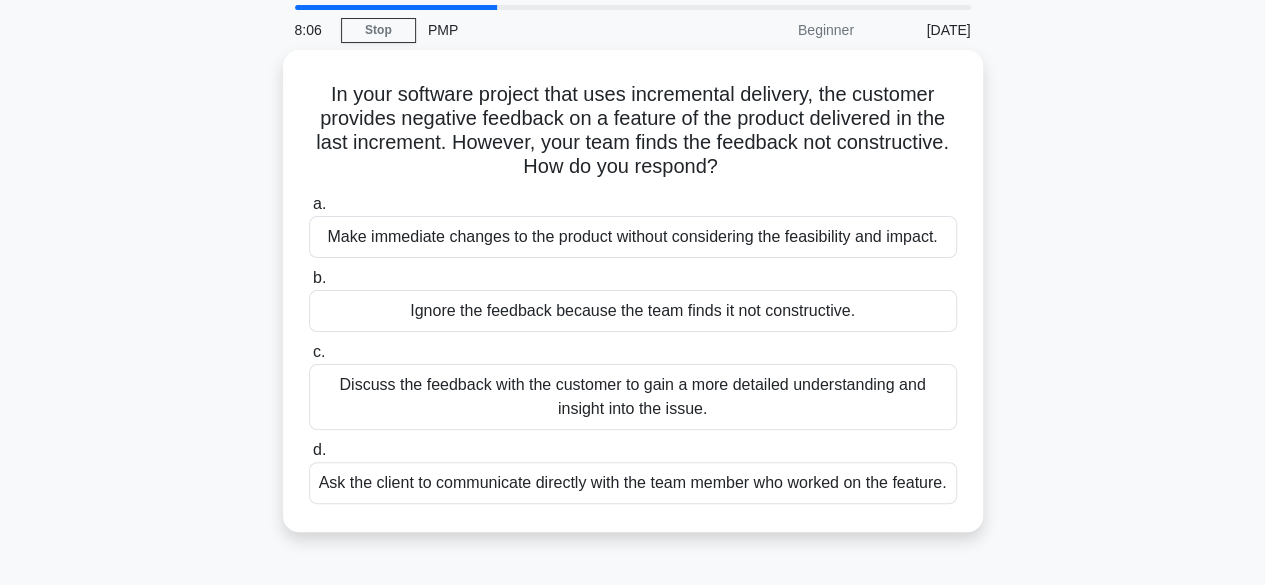 scroll, scrollTop: 71, scrollLeft: 0, axis: vertical 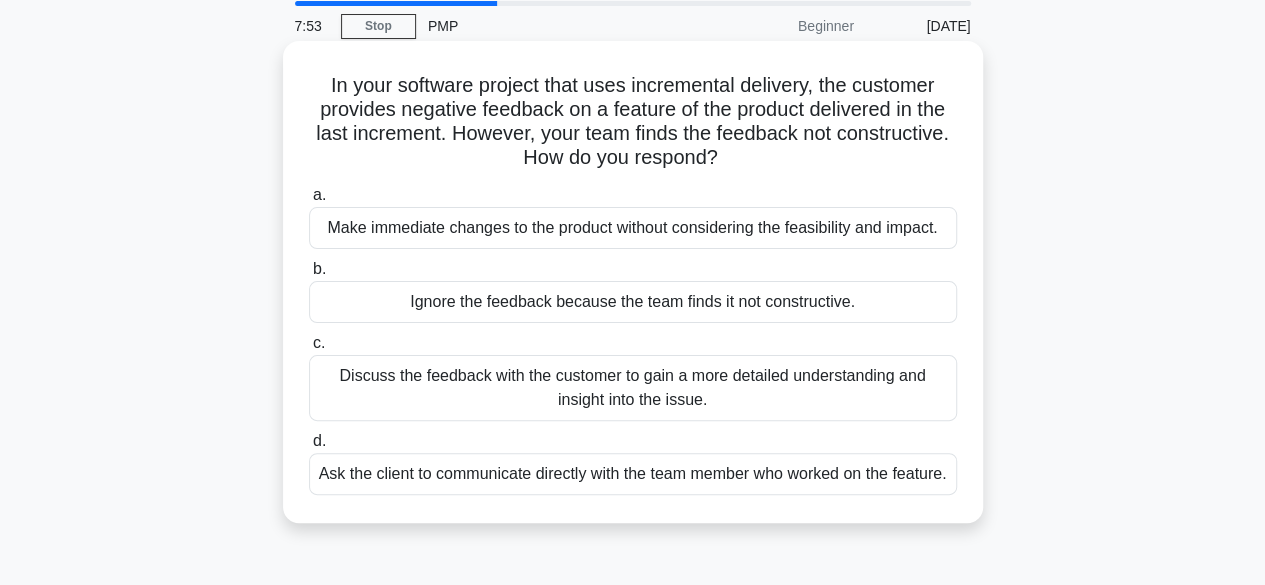 click on "Discuss the feedback with the customer to gain a more detailed understanding and insight into the issue." at bounding box center [633, 388] 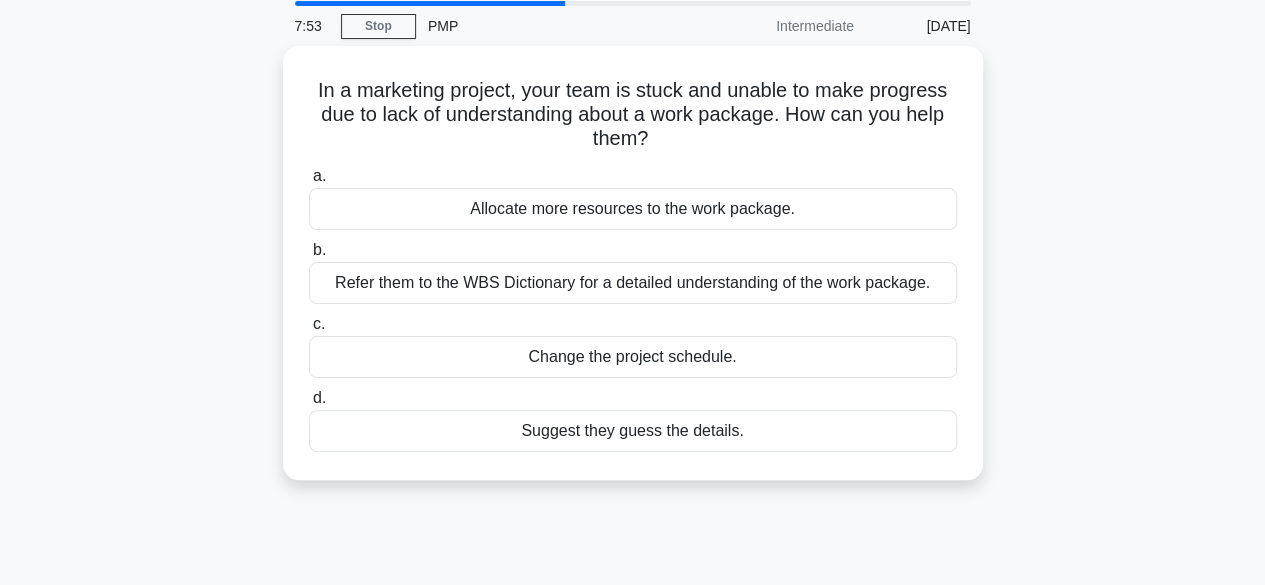 scroll, scrollTop: 0, scrollLeft: 0, axis: both 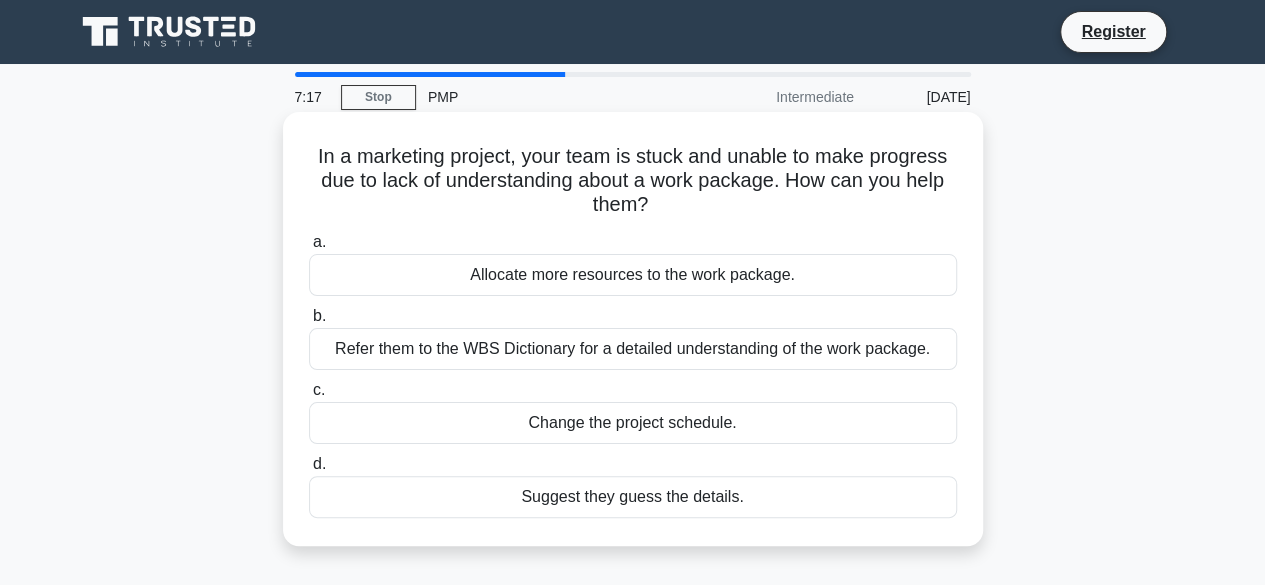 click on "Allocate more resources to the work package." at bounding box center [633, 275] 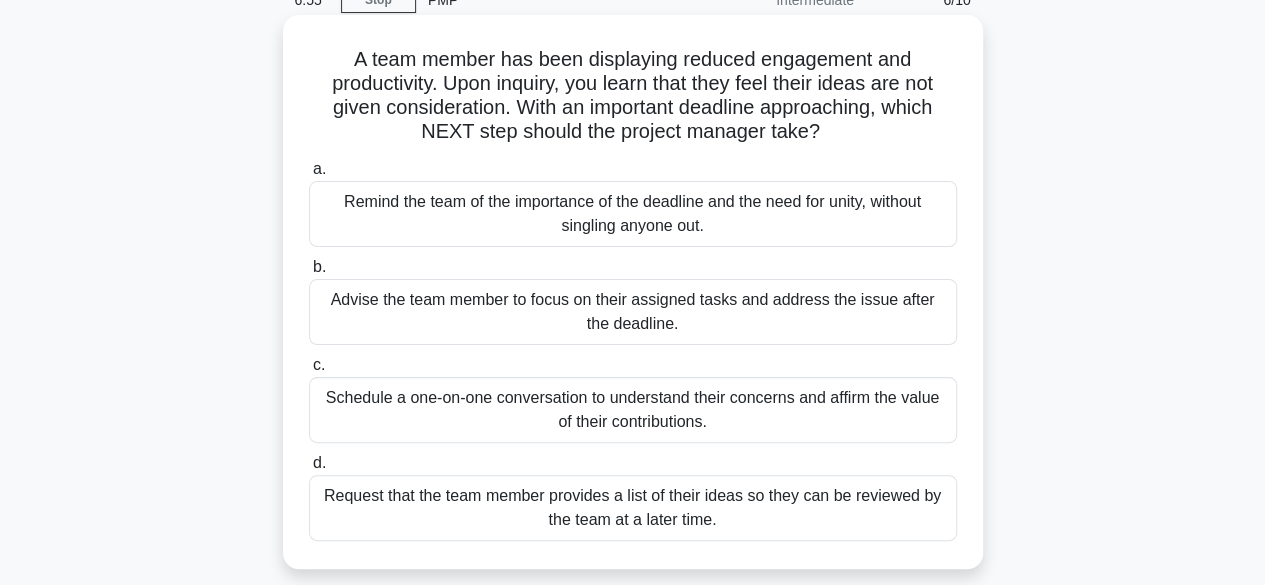 scroll, scrollTop: 102, scrollLeft: 0, axis: vertical 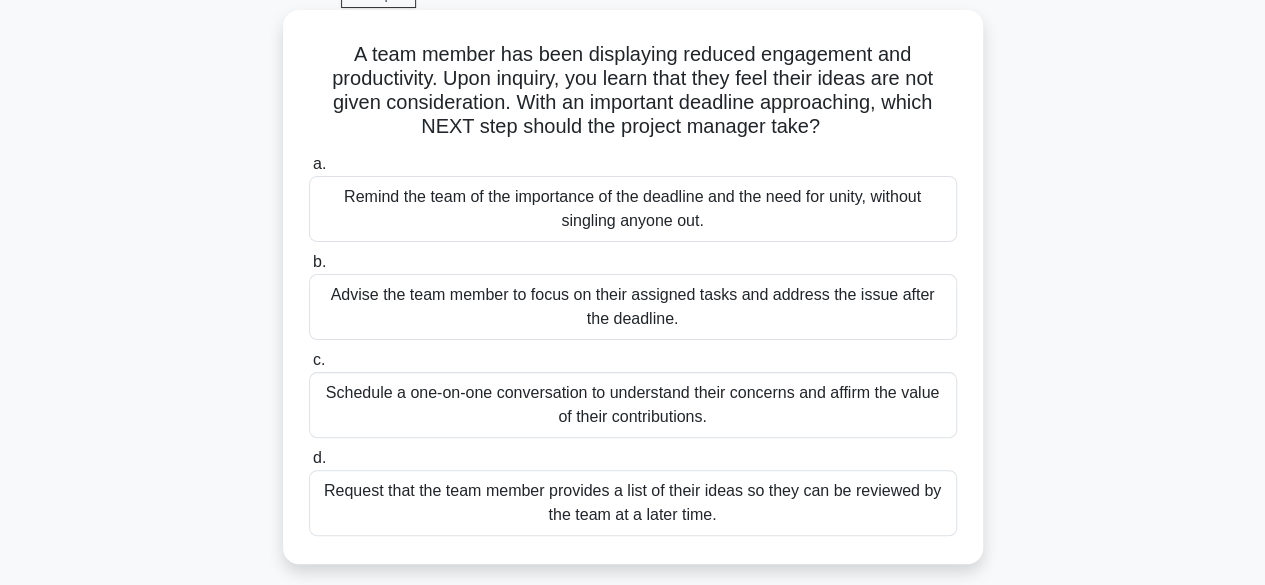 click on "Schedule a one-on-one conversation to understand their concerns and affirm the value of their contributions." at bounding box center [633, 405] 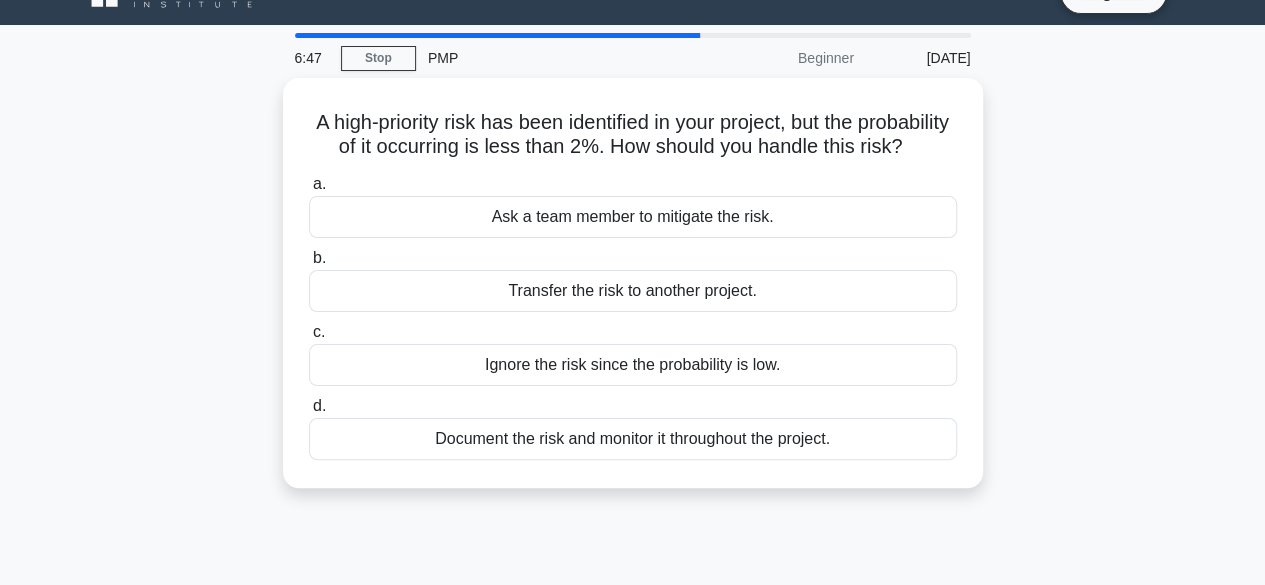 scroll, scrollTop: 0, scrollLeft: 0, axis: both 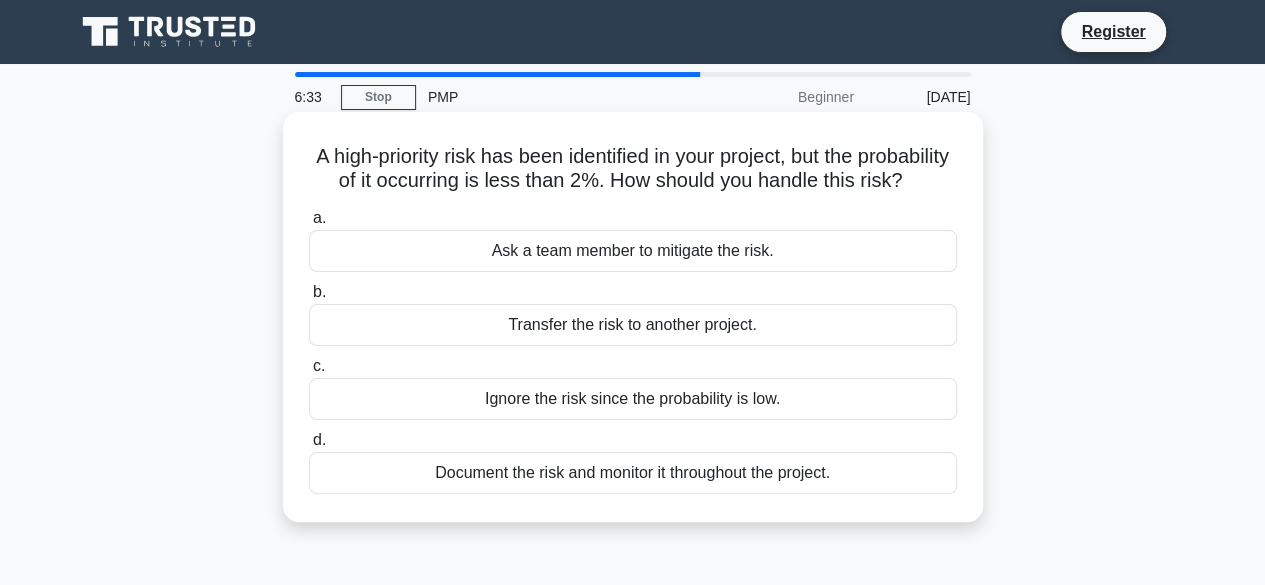 click on "Document the risk and monitor it throughout the project." at bounding box center [633, 473] 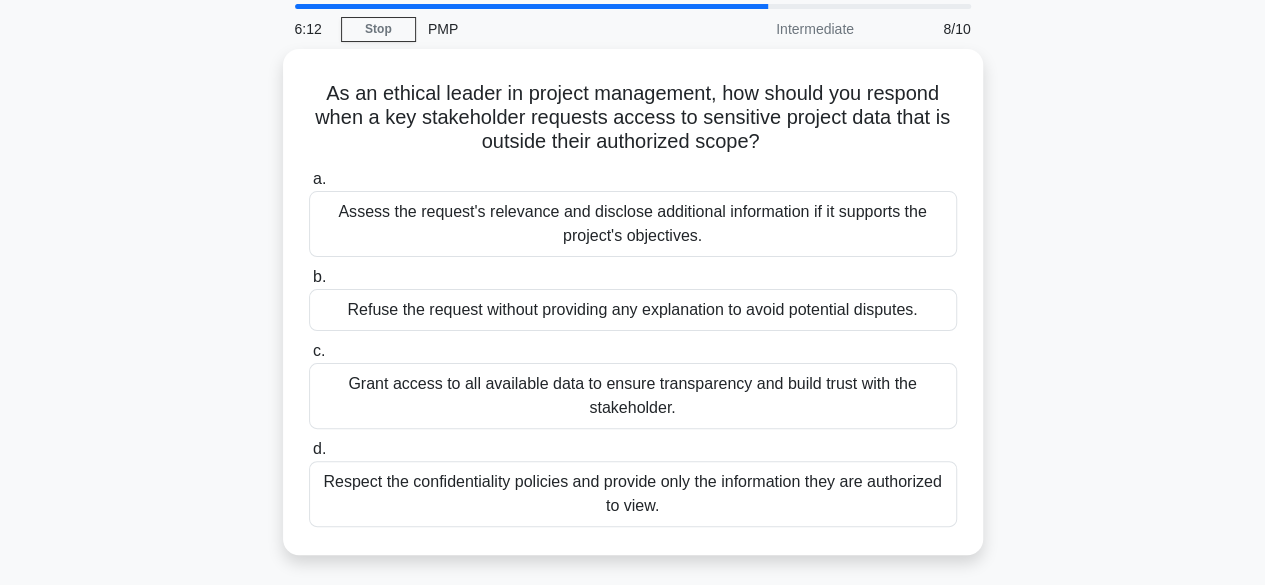 scroll, scrollTop: 69, scrollLeft: 0, axis: vertical 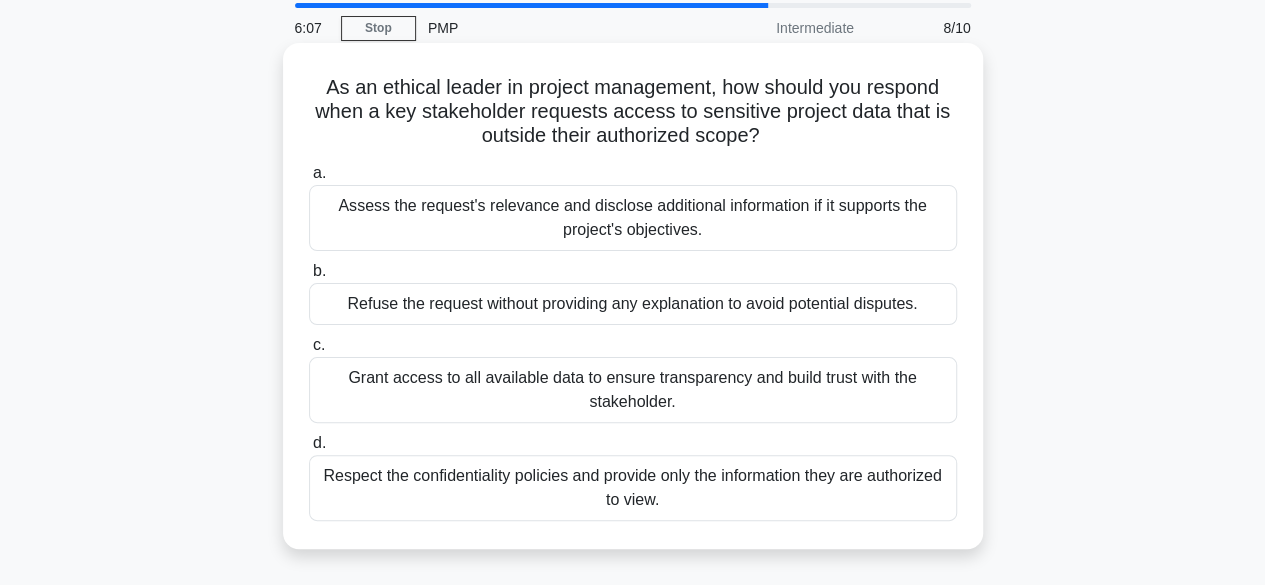 click on "Respect the confidentiality policies and provide only the information they are authorized to view." at bounding box center (633, 488) 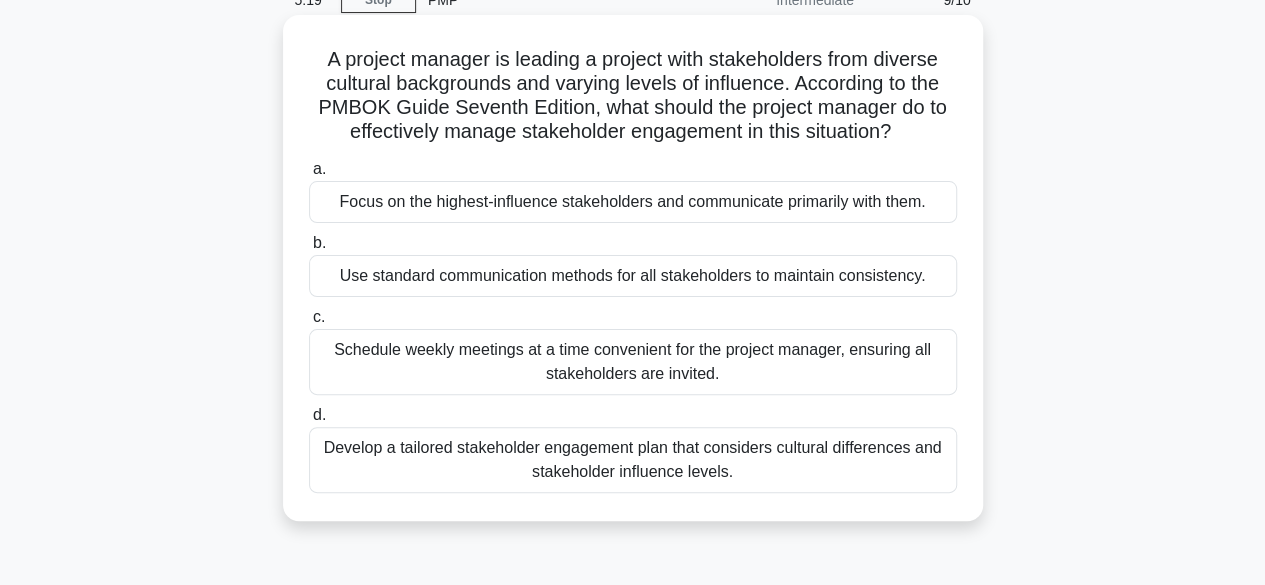 scroll, scrollTop: 99, scrollLeft: 0, axis: vertical 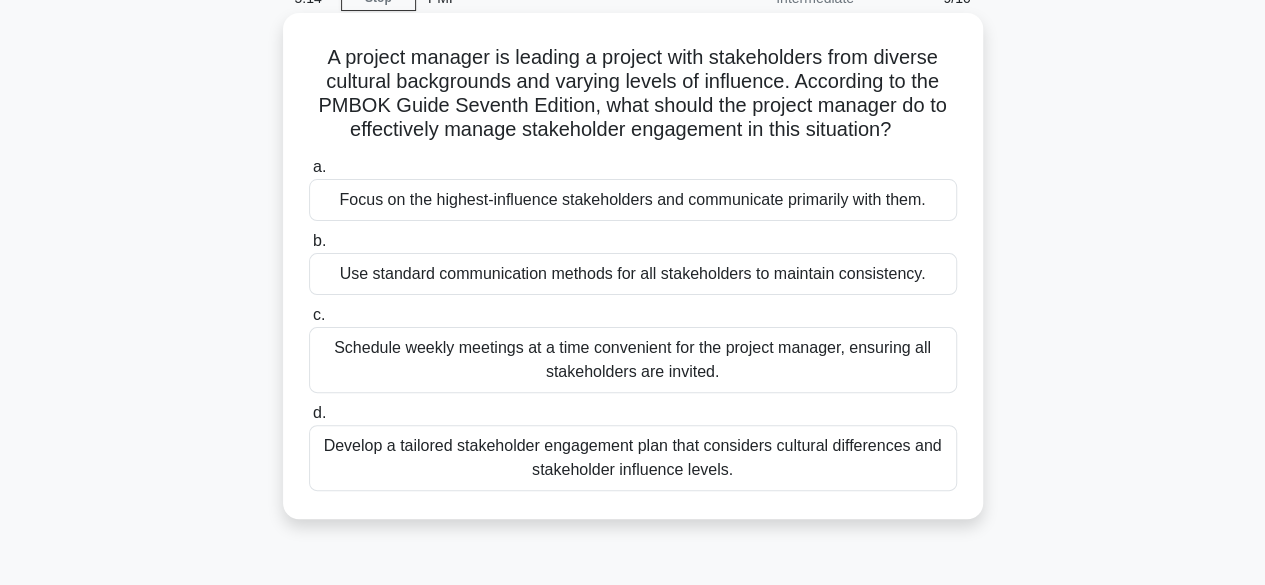 click on "Develop a tailored stakeholder engagement plan that considers cultural differences and stakeholder influence levels." at bounding box center (633, 458) 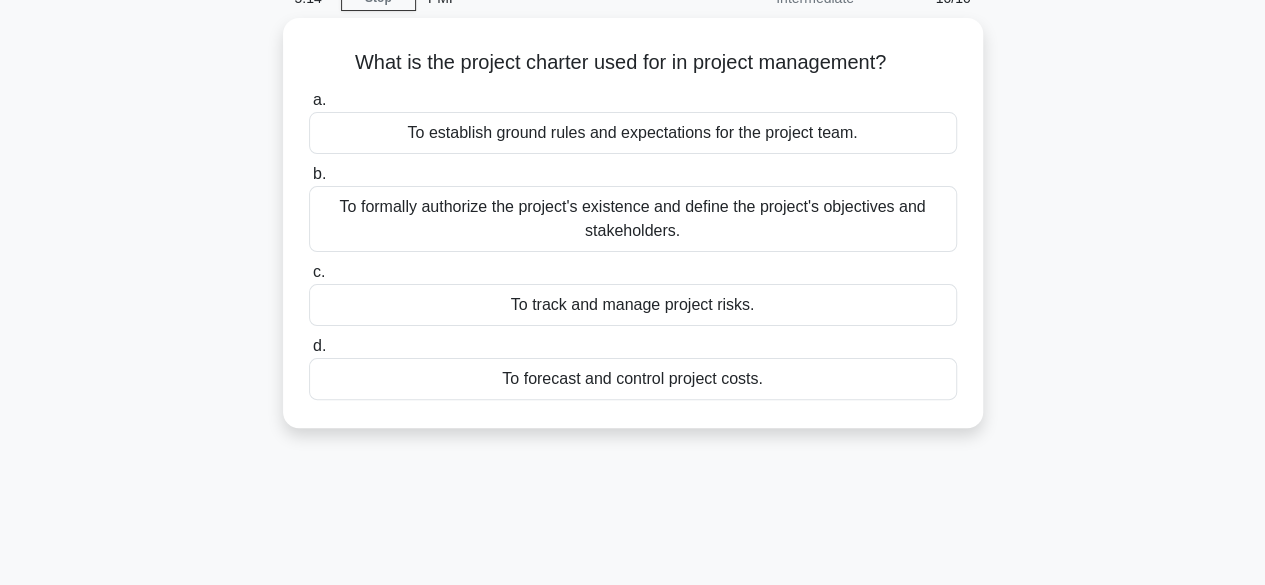 scroll, scrollTop: 0, scrollLeft: 0, axis: both 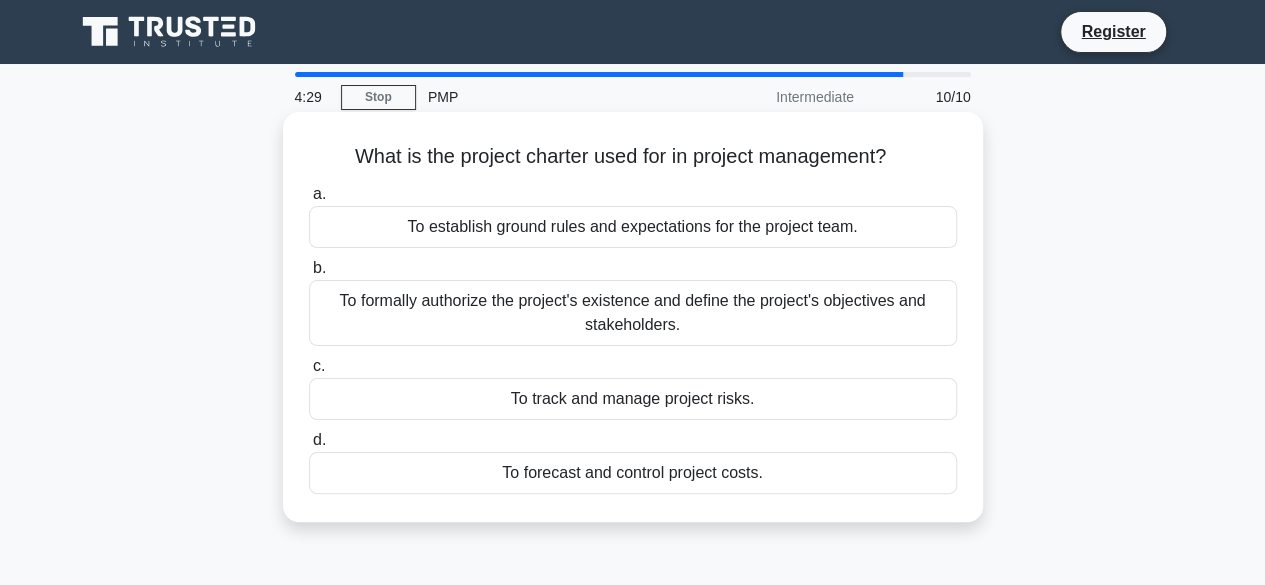 click on "To establish ground rules and expectations for the project team." at bounding box center (633, 227) 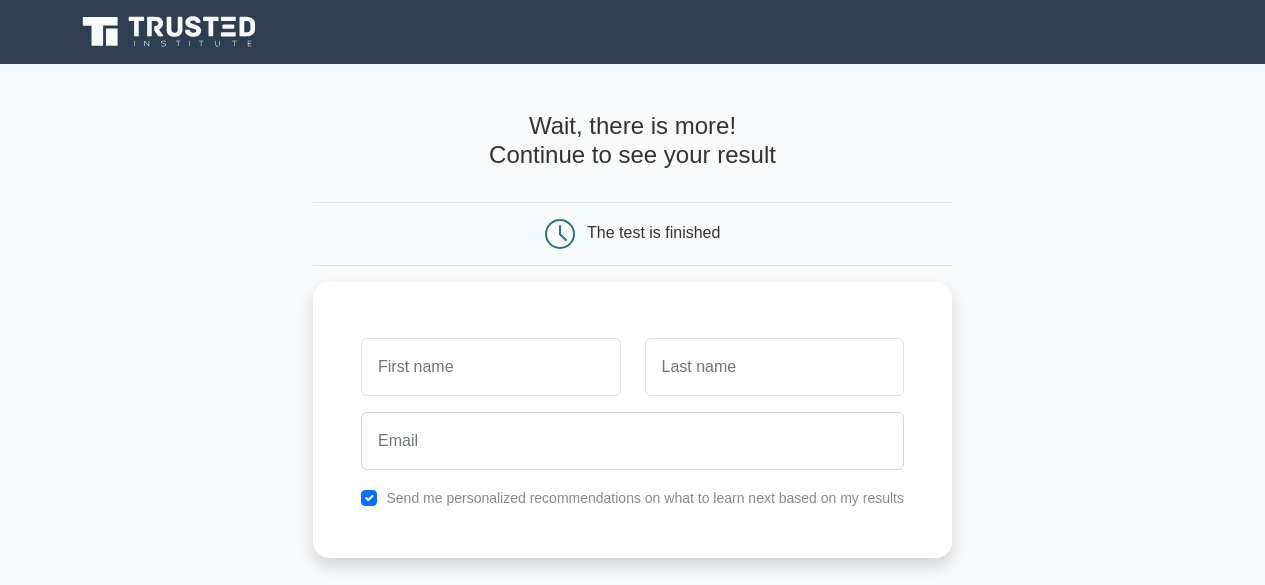 scroll, scrollTop: 0, scrollLeft: 0, axis: both 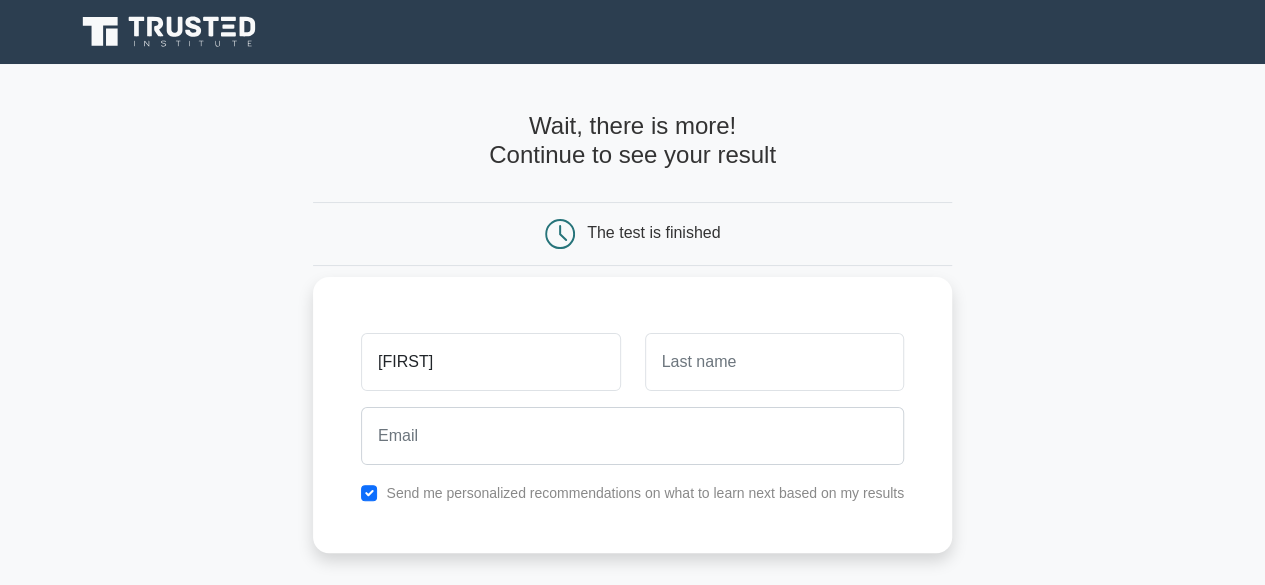 type on "[FIRST]" 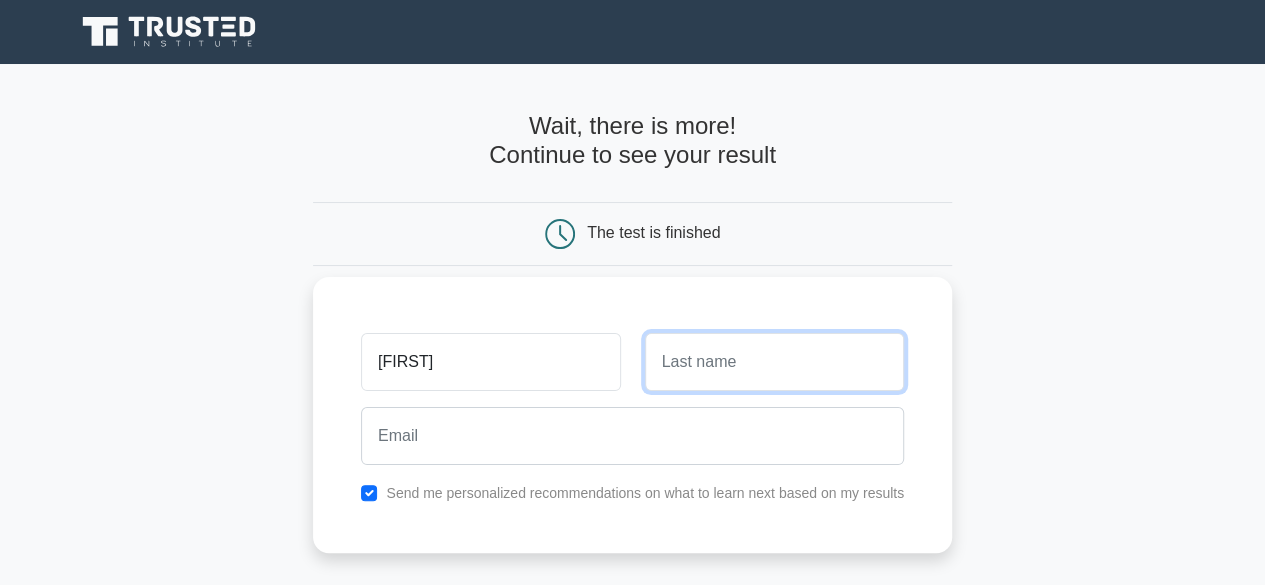 click at bounding box center [774, 362] 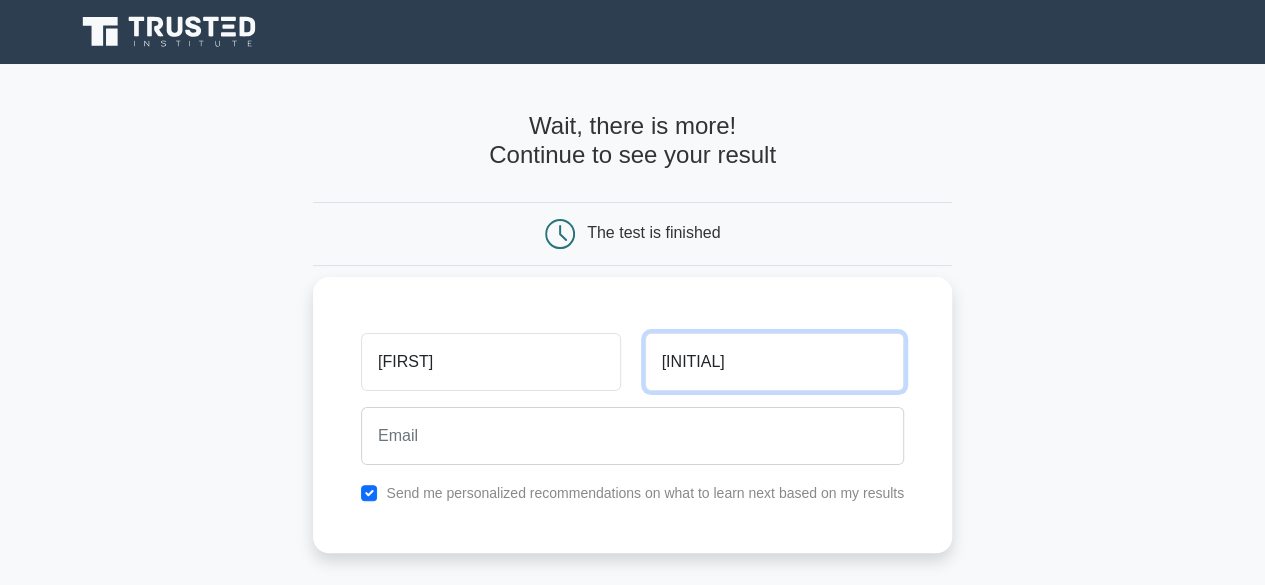 type on "[INITIAL]" 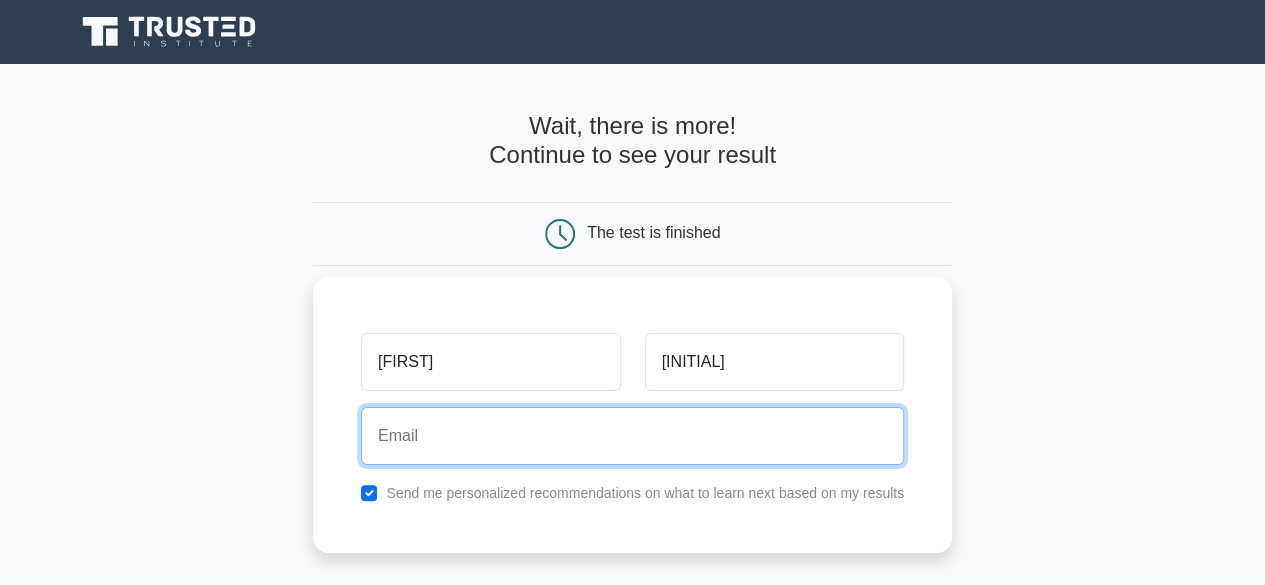 click at bounding box center [632, 436] 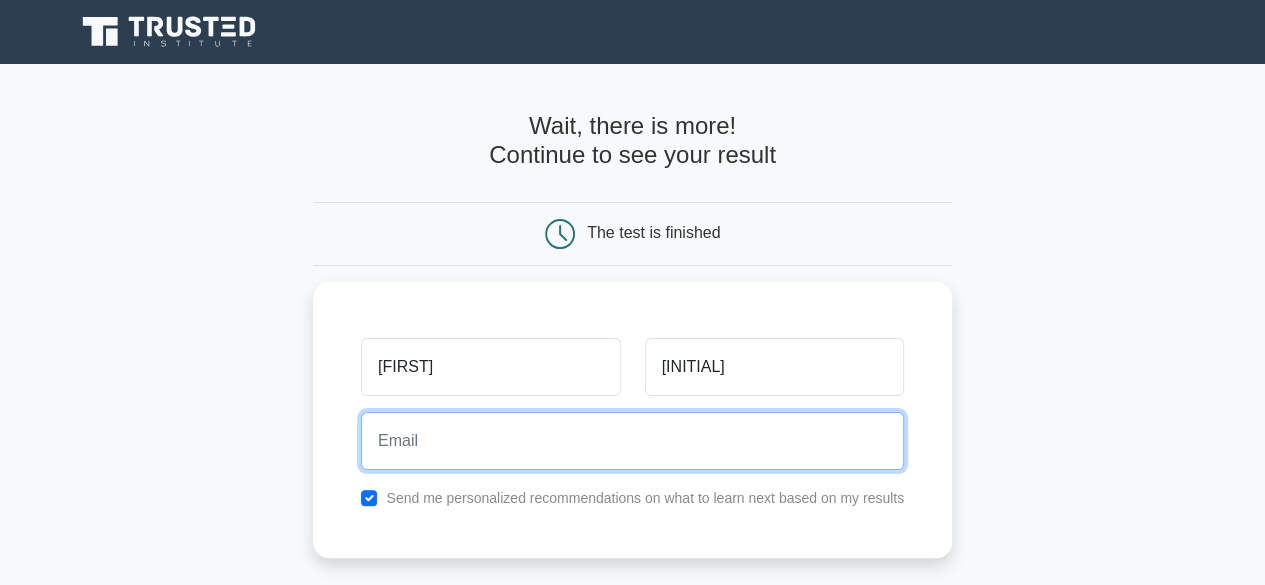 type on "[EMAIL]" 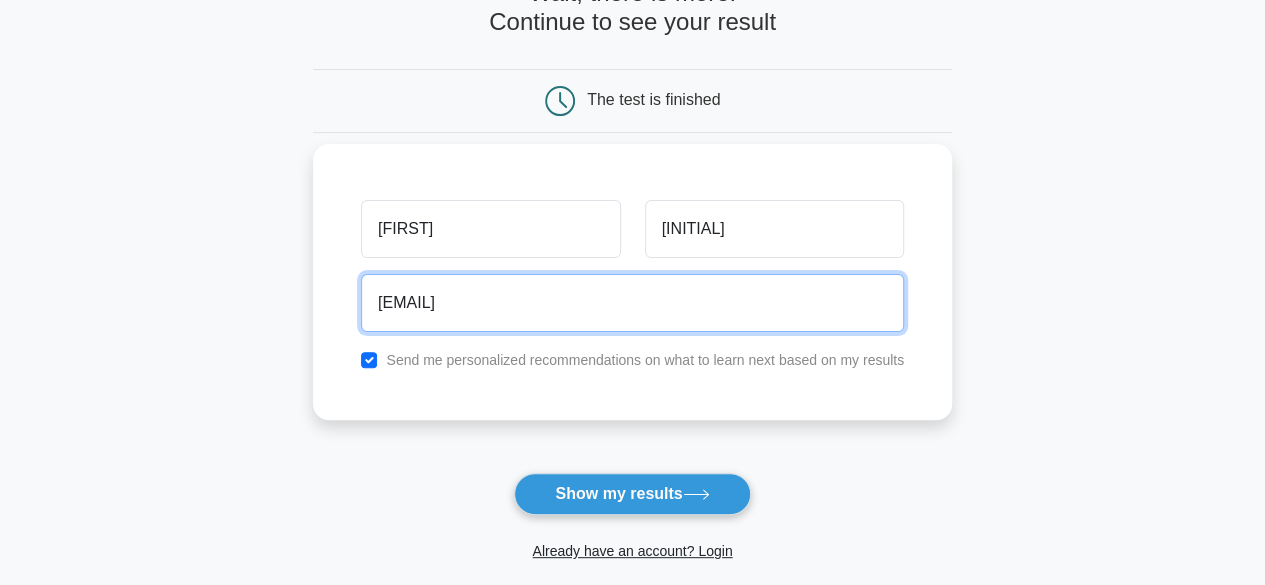 scroll, scrollTop: 134, scrollLeft: 0, axis: vertical 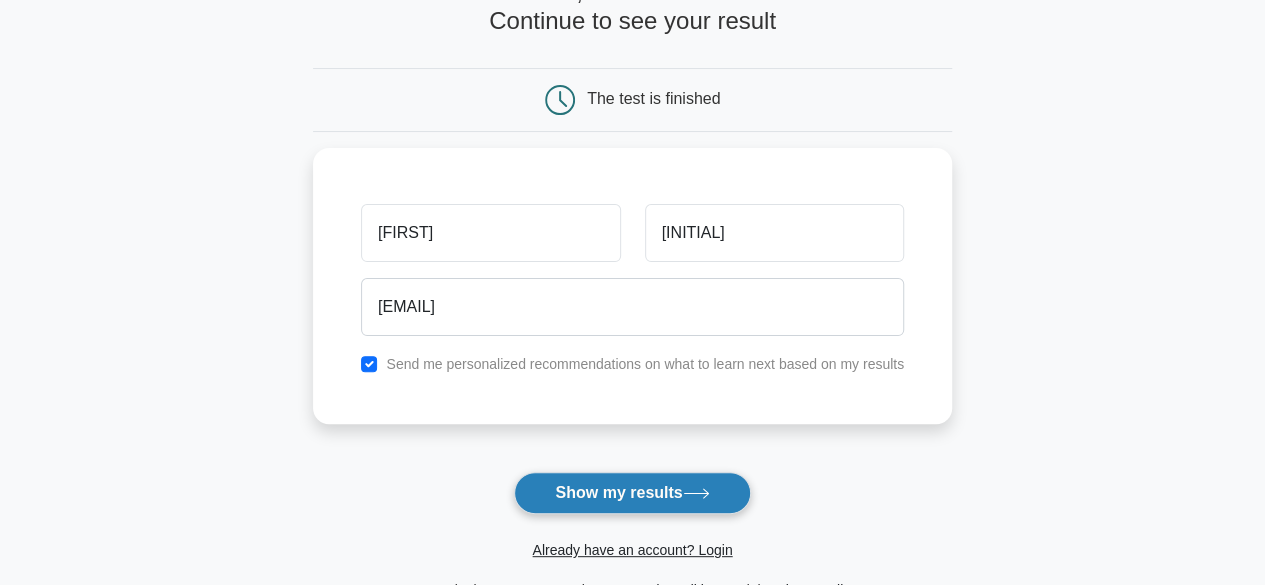 click on "Show my results" at bounding box center [632, 493] 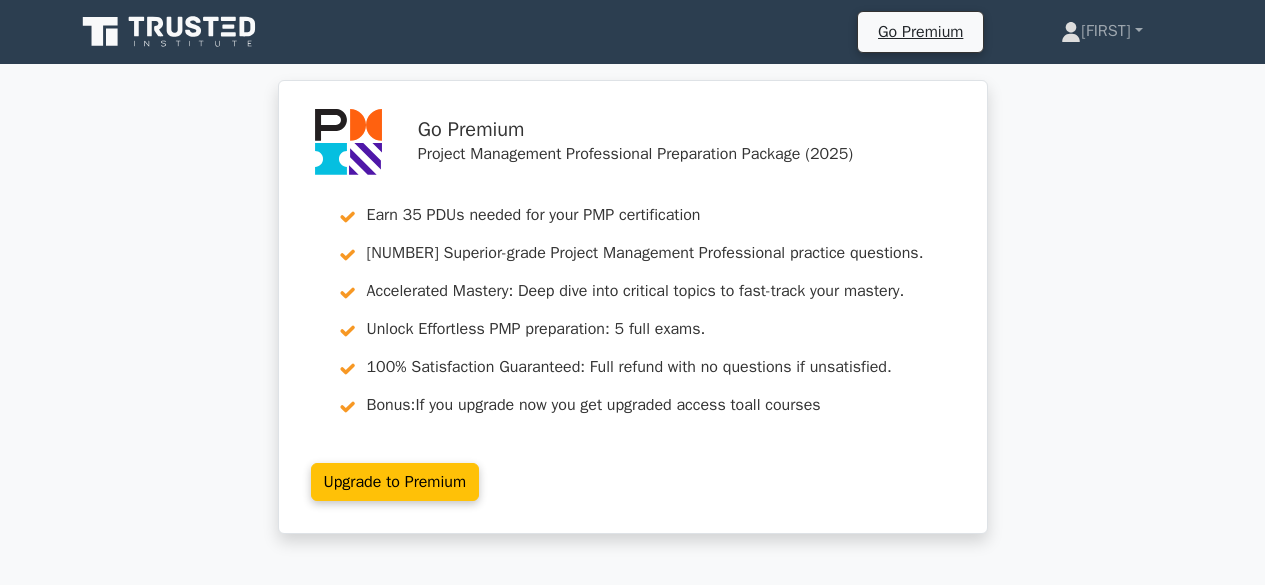 scroll, scrollTop: 0, scrollLeft: 0, axis: both 